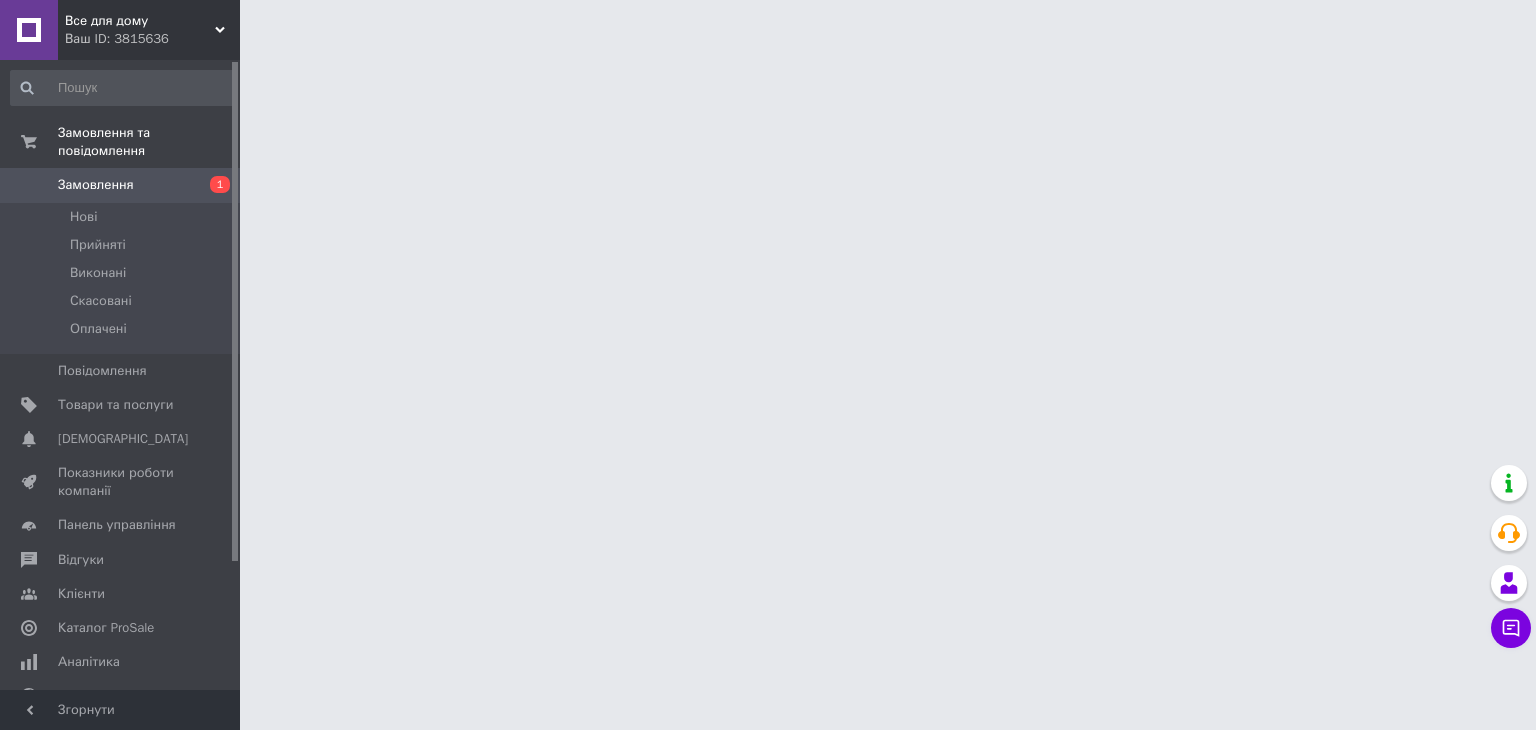 scroll, scrollTop: 0, scrollLeft: 0, axis: both 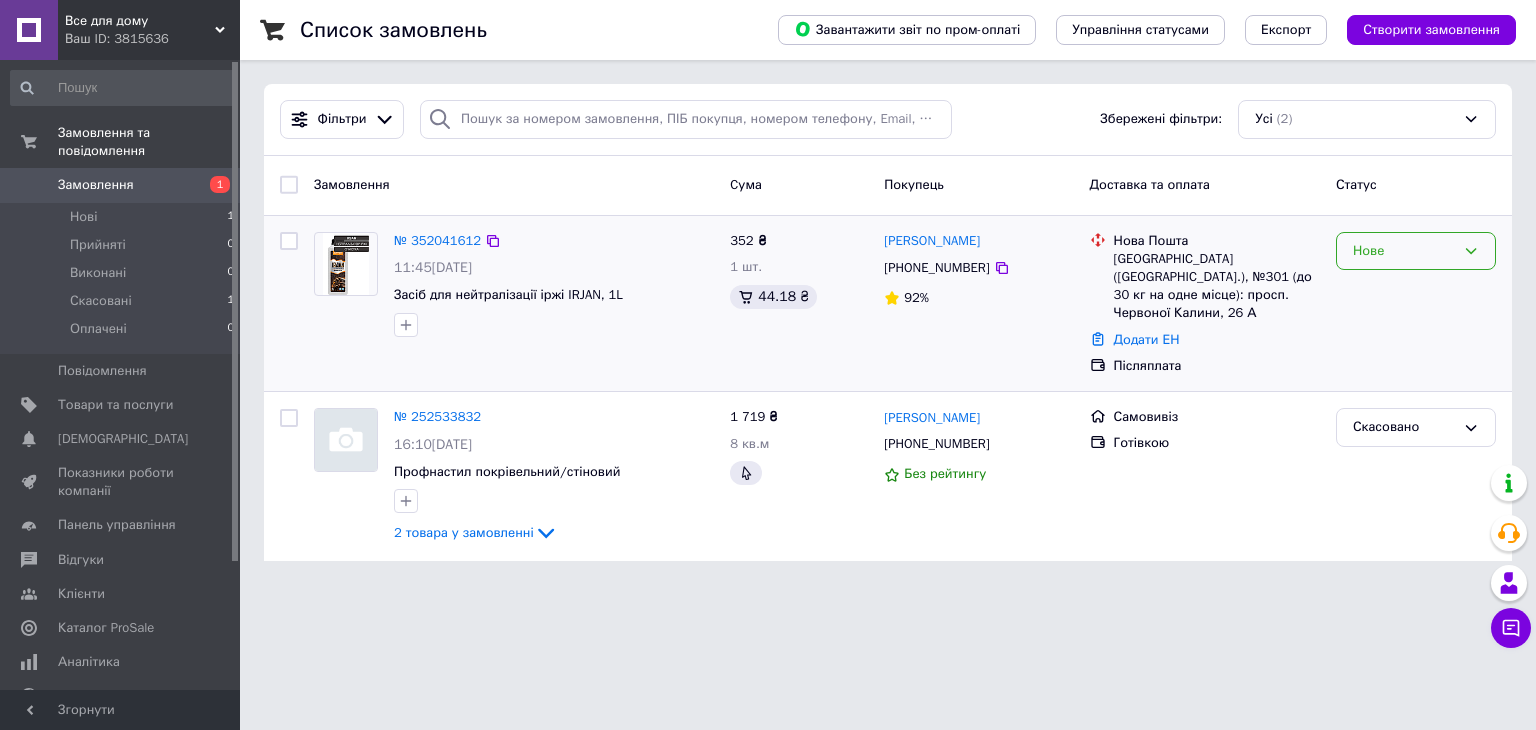 click on "Нове" at bounding box center (1404, 251) 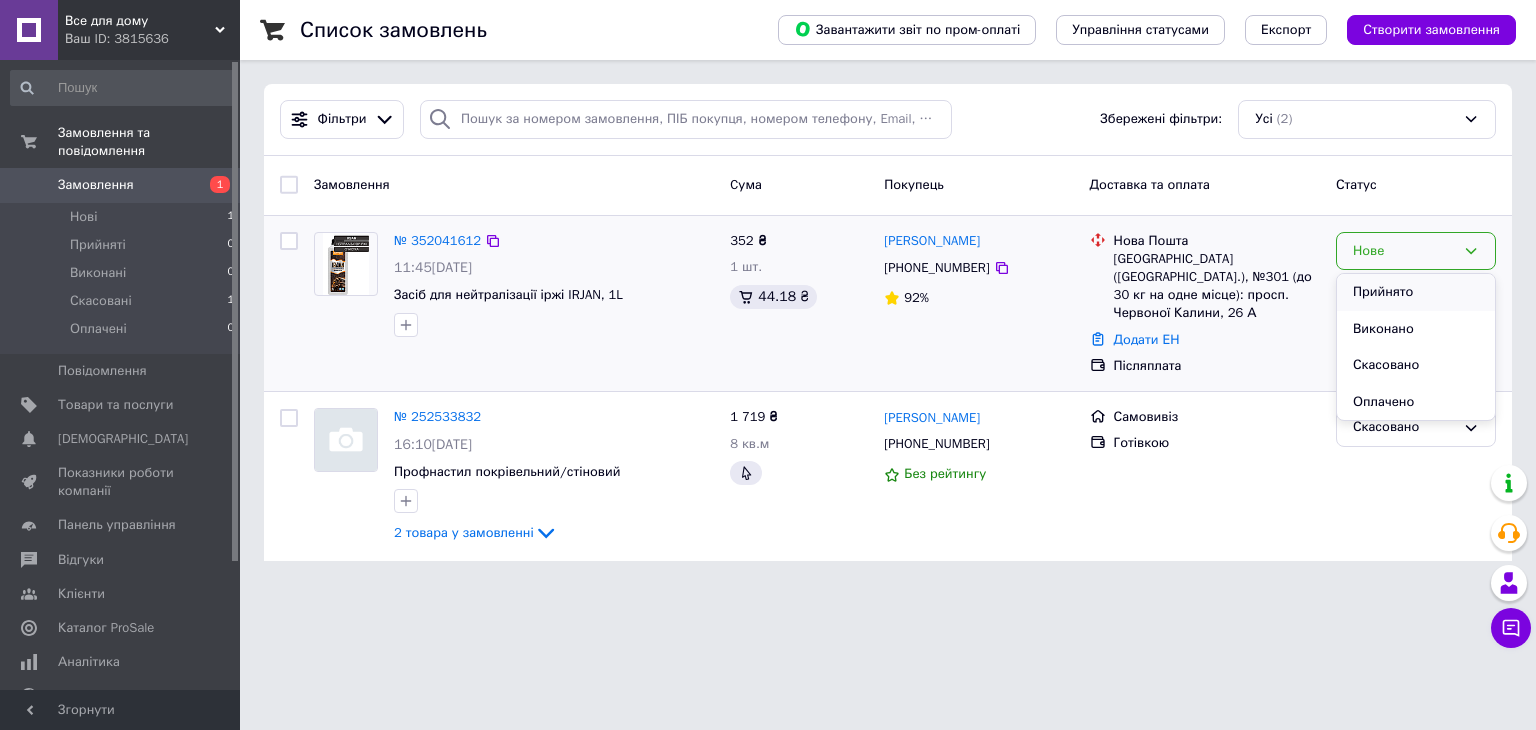 click on "Прийнято" at bounding box center (1416, 292) 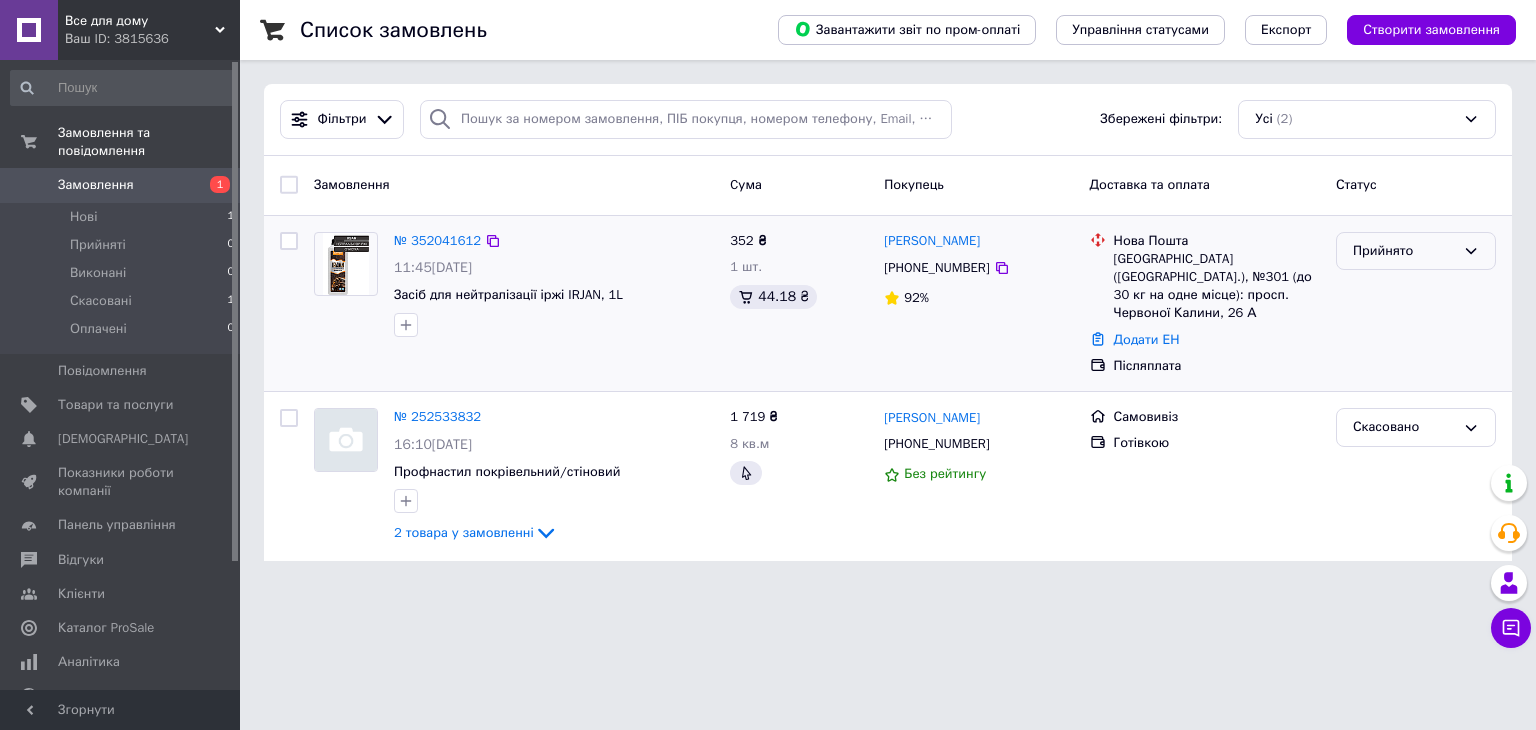 click on "Прийнято" at bounding box center [1404, 251] 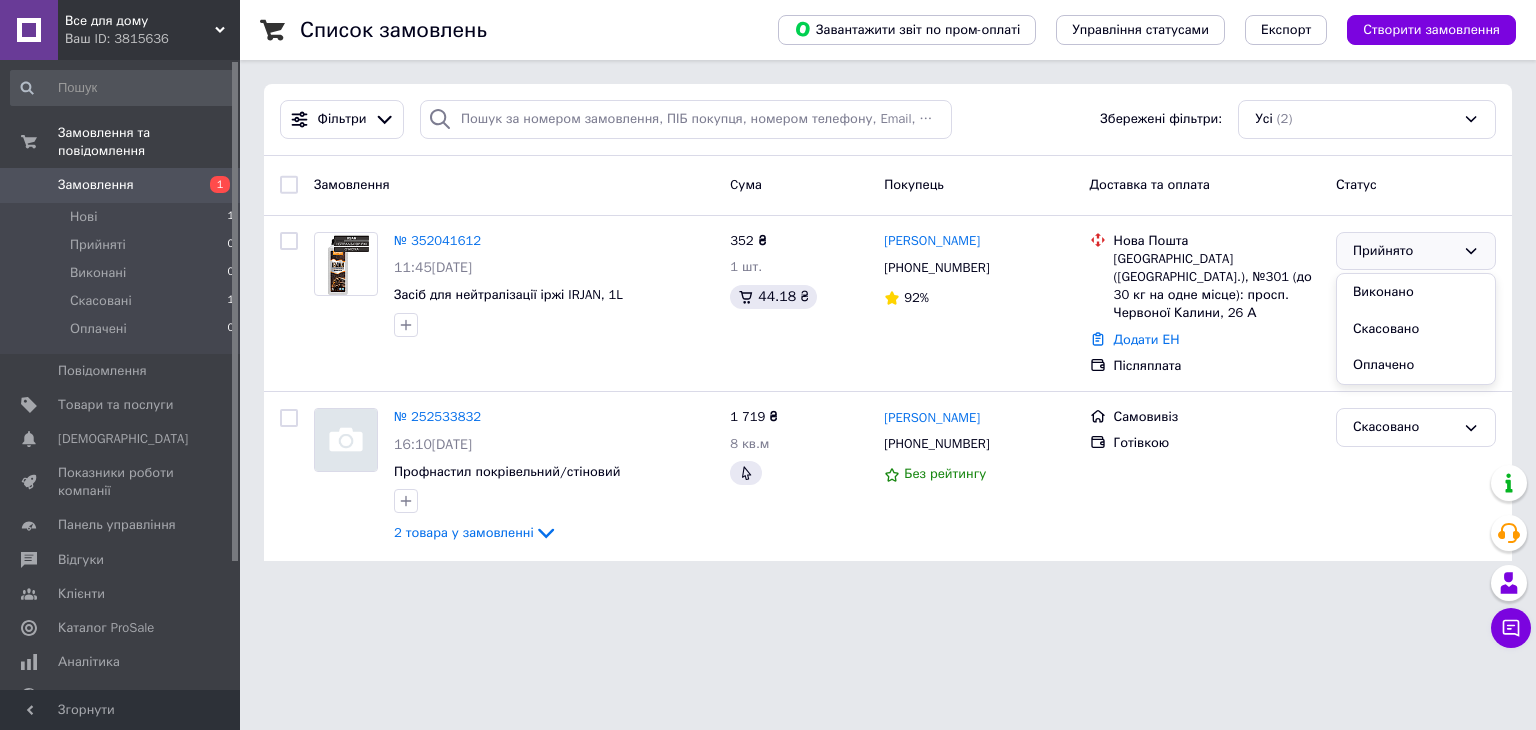 click on "Доставка та оплата" at bounding box center [1205, 185] 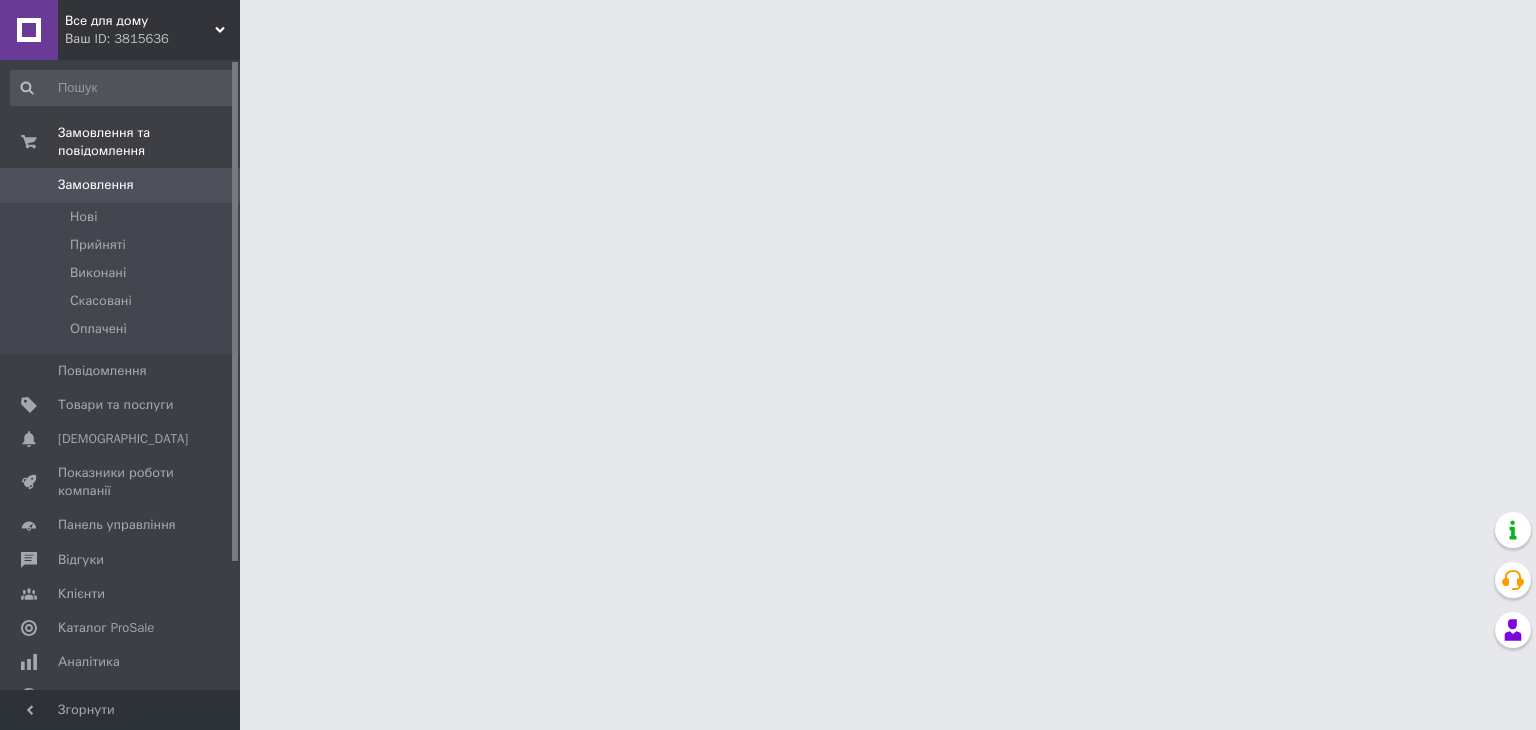 scroll, scrollTop: 0, scrollLeft: 0, axis: both 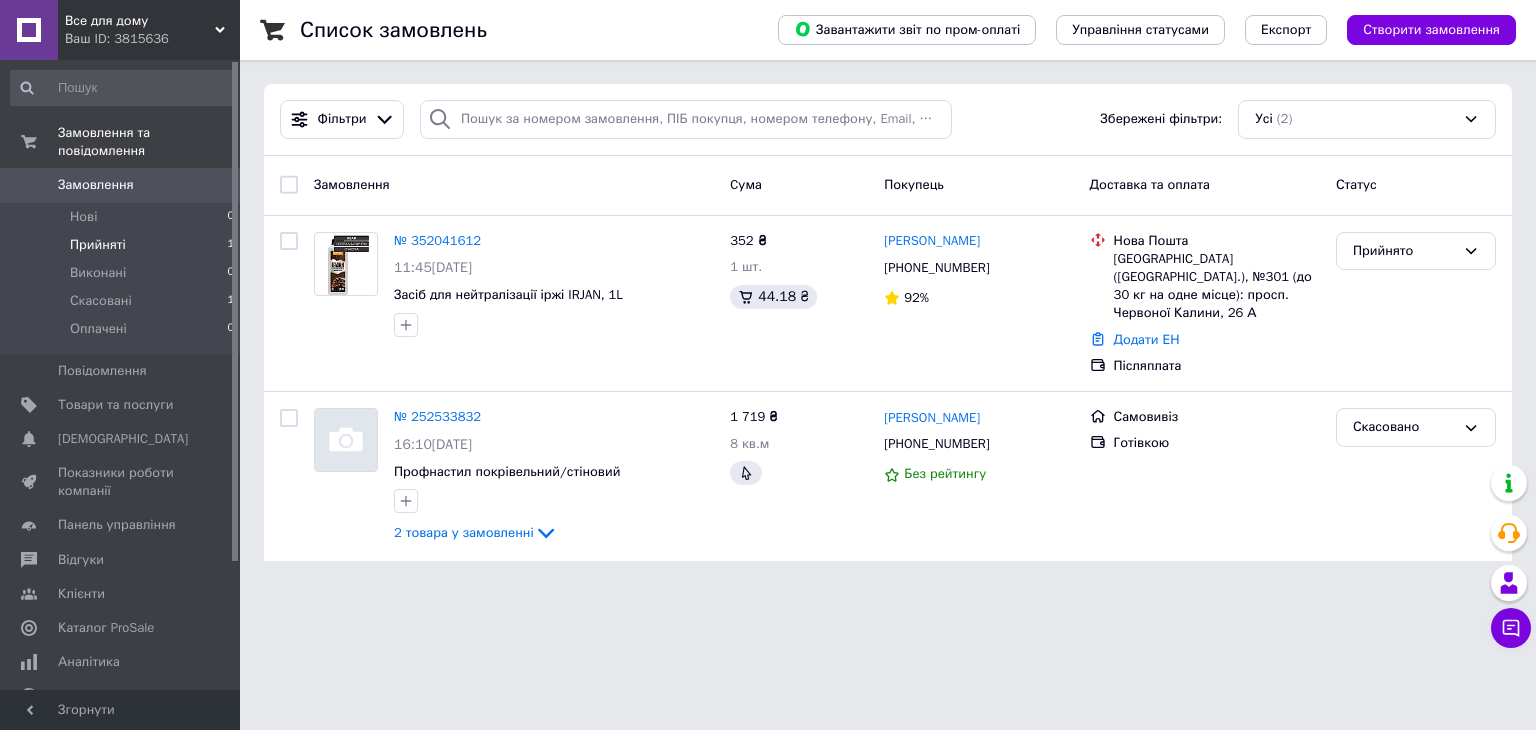 click on "Прийняті 1" at bounding box center [123, 245] 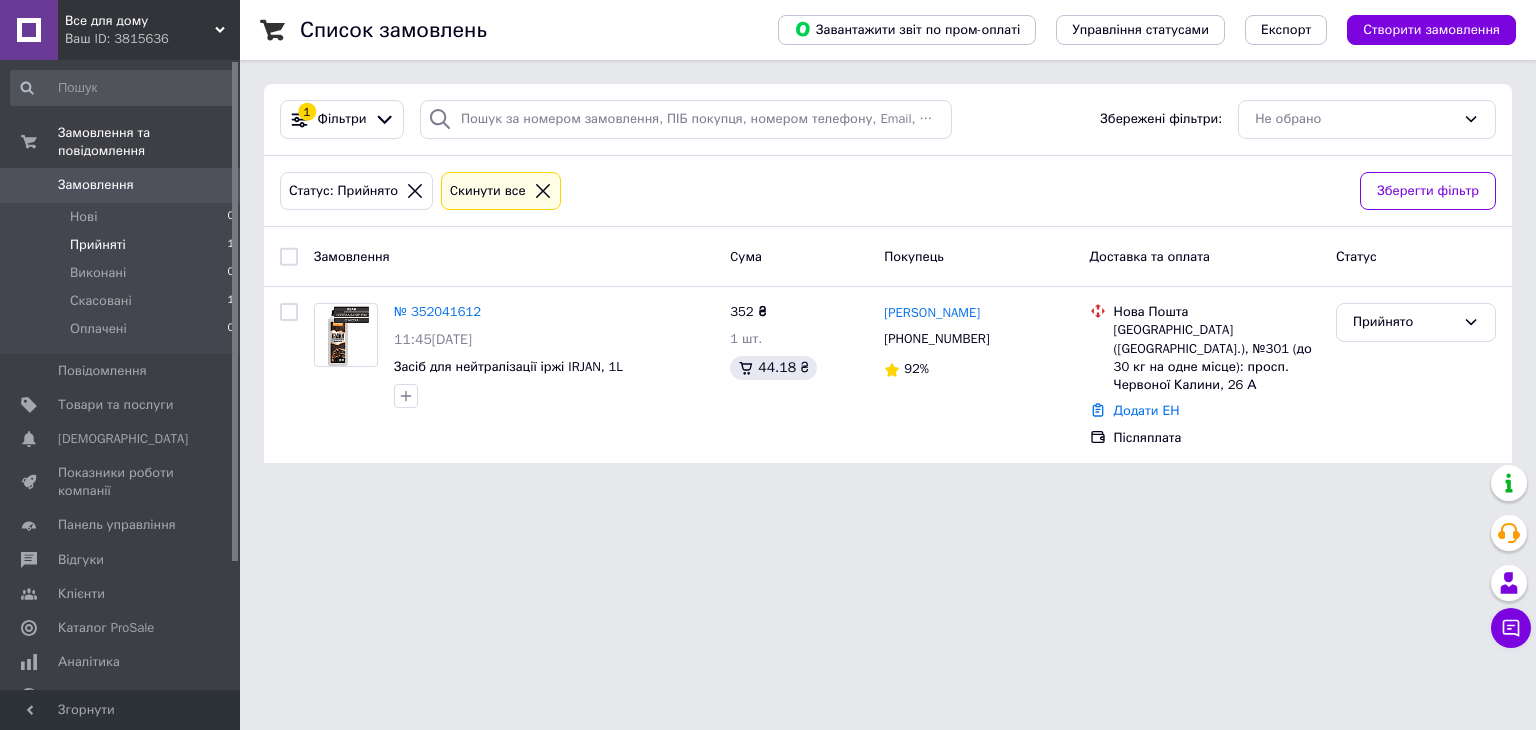 click on "Все для дому Ваш ID: 3815636 Сайт Все для дому Кабінет покупця Перевірити стан системи Сторінка на порталі [PERSON_NAME] Вийти Замовлення та повідомлення Замовлення 0 Нові 0 Прийняті 1 Виконані 0 Скасовані 1 Оплачені 0 Повідомлення 0 Товари та послуги Сповіщення 0 0 Показники роботи компанії Панель управління Відгуки Клієнти Каталог ProSale Аналітика Управління сайтом Гаманець компанії [PERSON_NAME] Тарифи та рахунки Prom мікс 1 000 Згорнути
Список замовлень   Управління статусами Експорт 1" at bounding box center (768, 243) 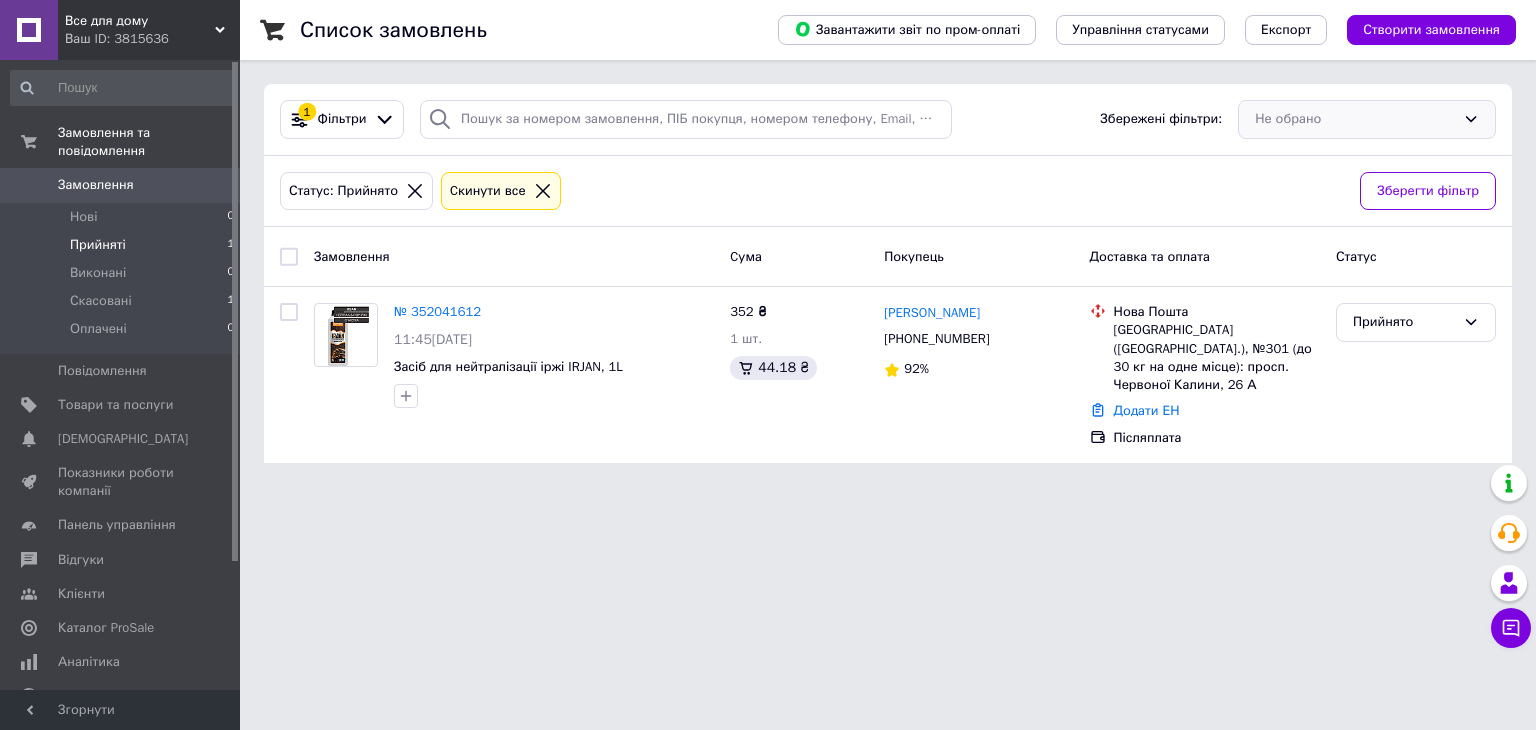 drag, startPoint x: 1159, startPoint y: 219, endPoint x: 1259, endPoint y: 124, distance: 137.93114 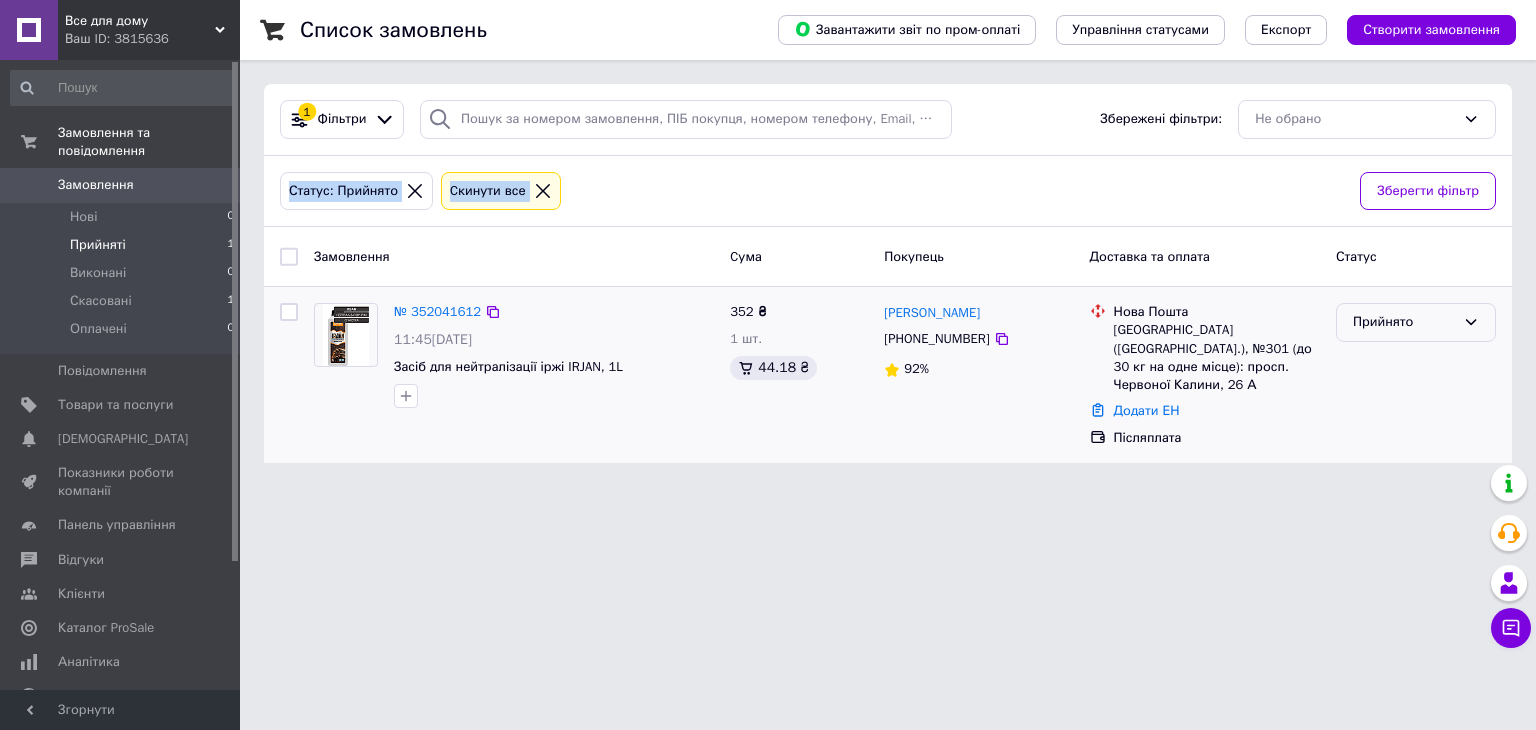 click on "Прийнято" at bounding box center [1404, 322] 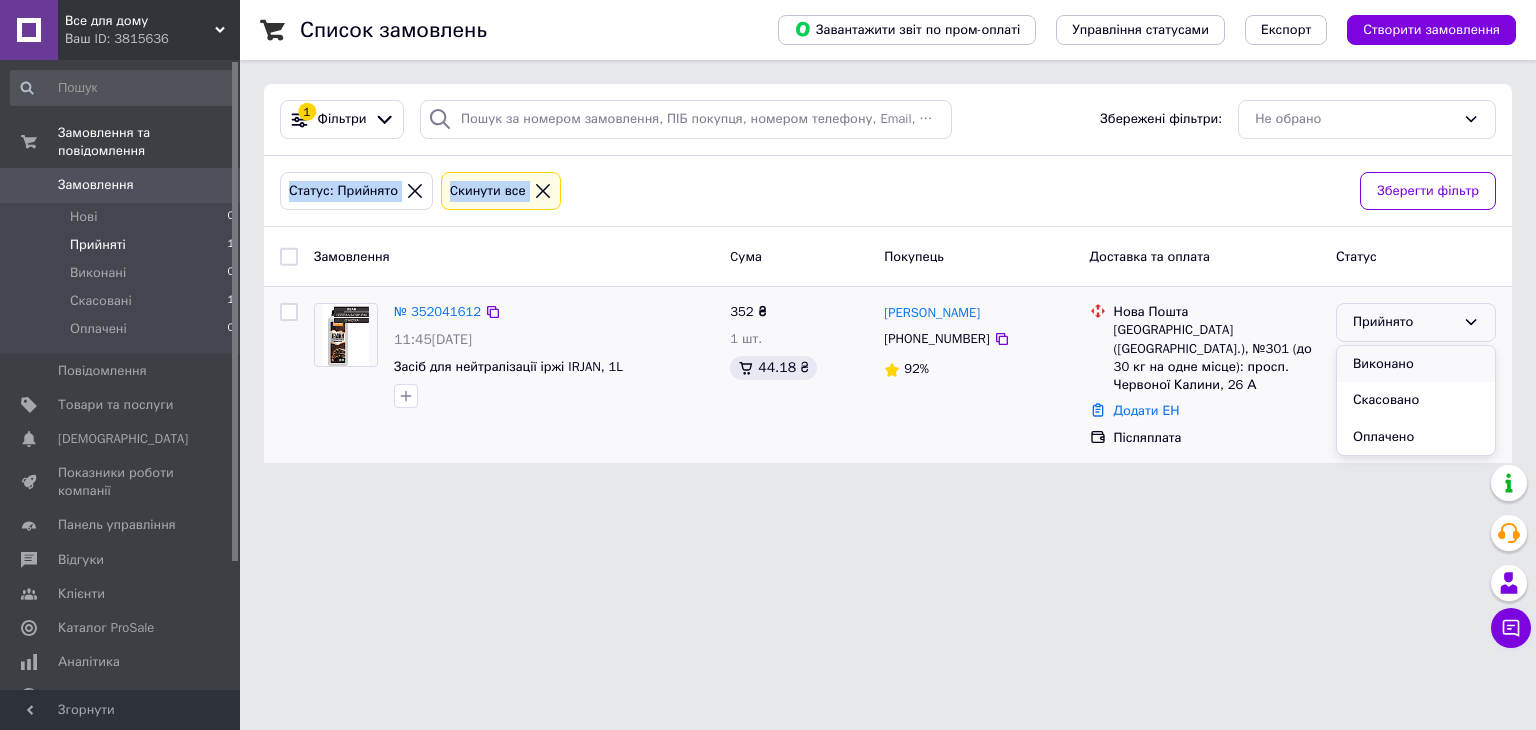 click on "Виконано" at bounding box center (1416, 364) 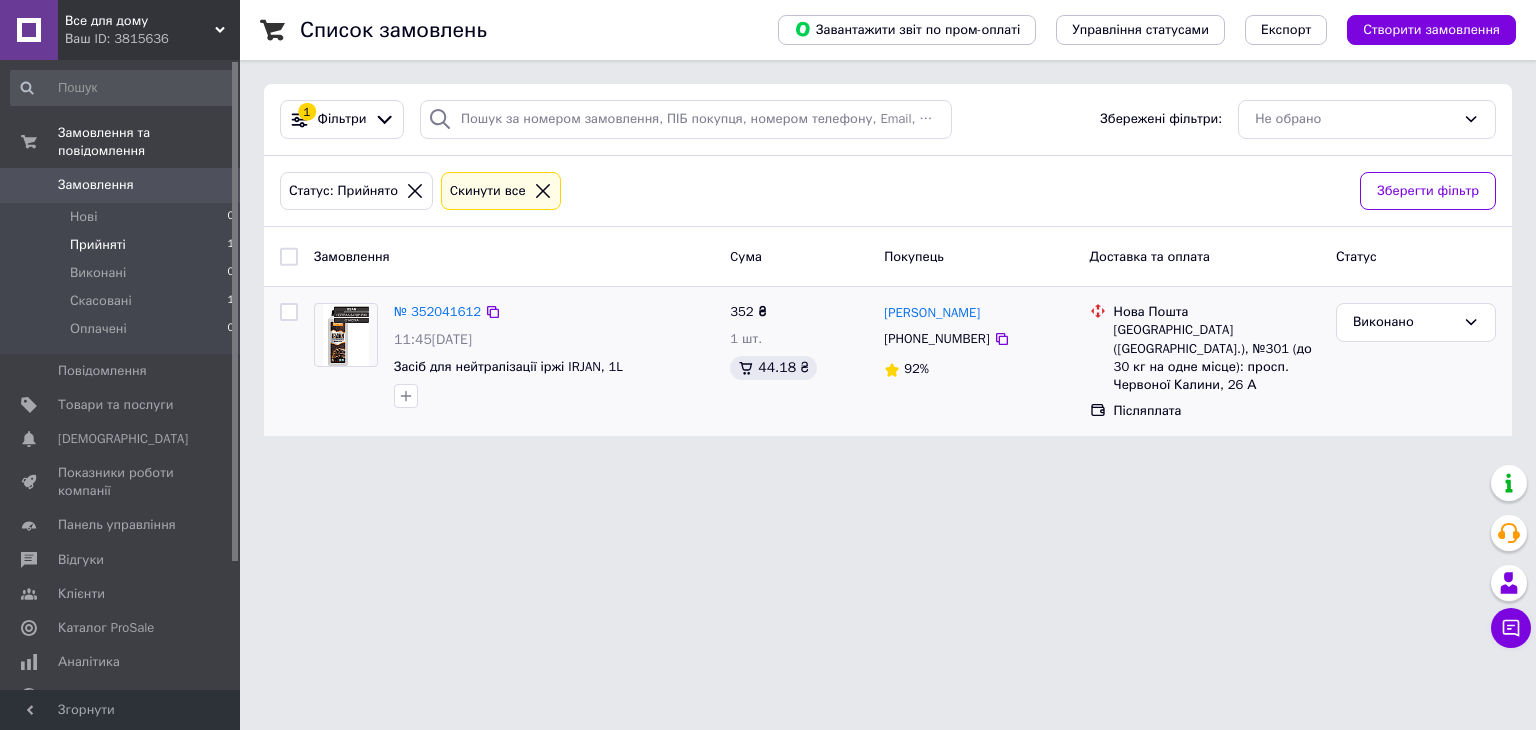click on "Все для дому Ваш ID: 3815636 Сайт Все для дому Кабінет покупця Перевірити стан системи Сторінка на порталі [PERSON_NAME] Вийти Замовлення та повідомлення Замовлення 0 Нові 0 Прийняті 1 Виконані 0 Скасовані 1 Оплачені 0 Повідомлення 0 Товари та послуги Сповіщення 0 0 Показники роботи компанії Панель управління Відгуки Клієнти Каталог ProSale Аналітика Управління сайтом Гаманець компанії [PERSON_NAME] Тарифи та рахунки Prom мікс 1 000 Згорнути
Список замовлень   Управління статусами Експорт 1" at bounding box center (768, 230) 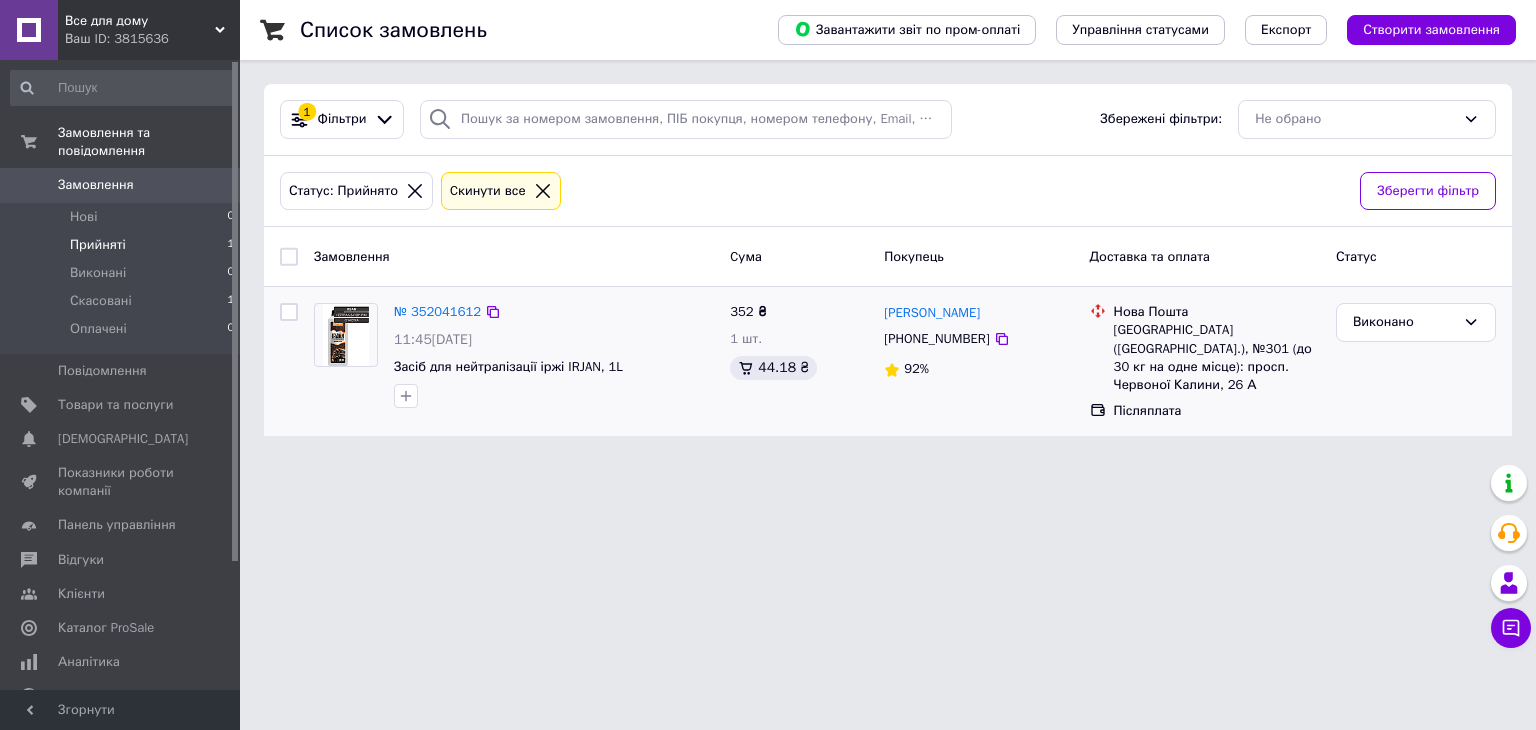 click on "Прийняті" at bounding box center [98, 245] 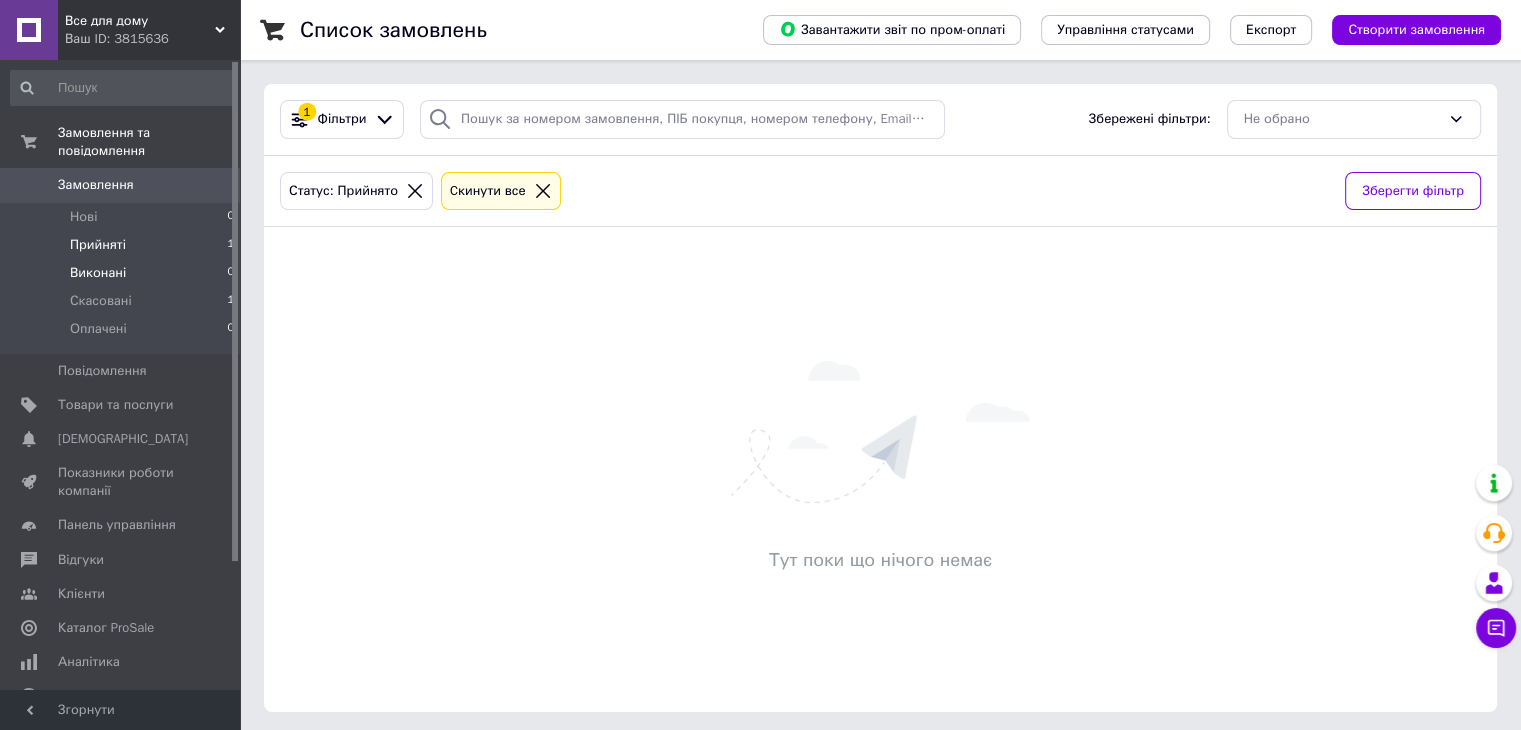 click on "Виконані" at bounding box center (98, 273) 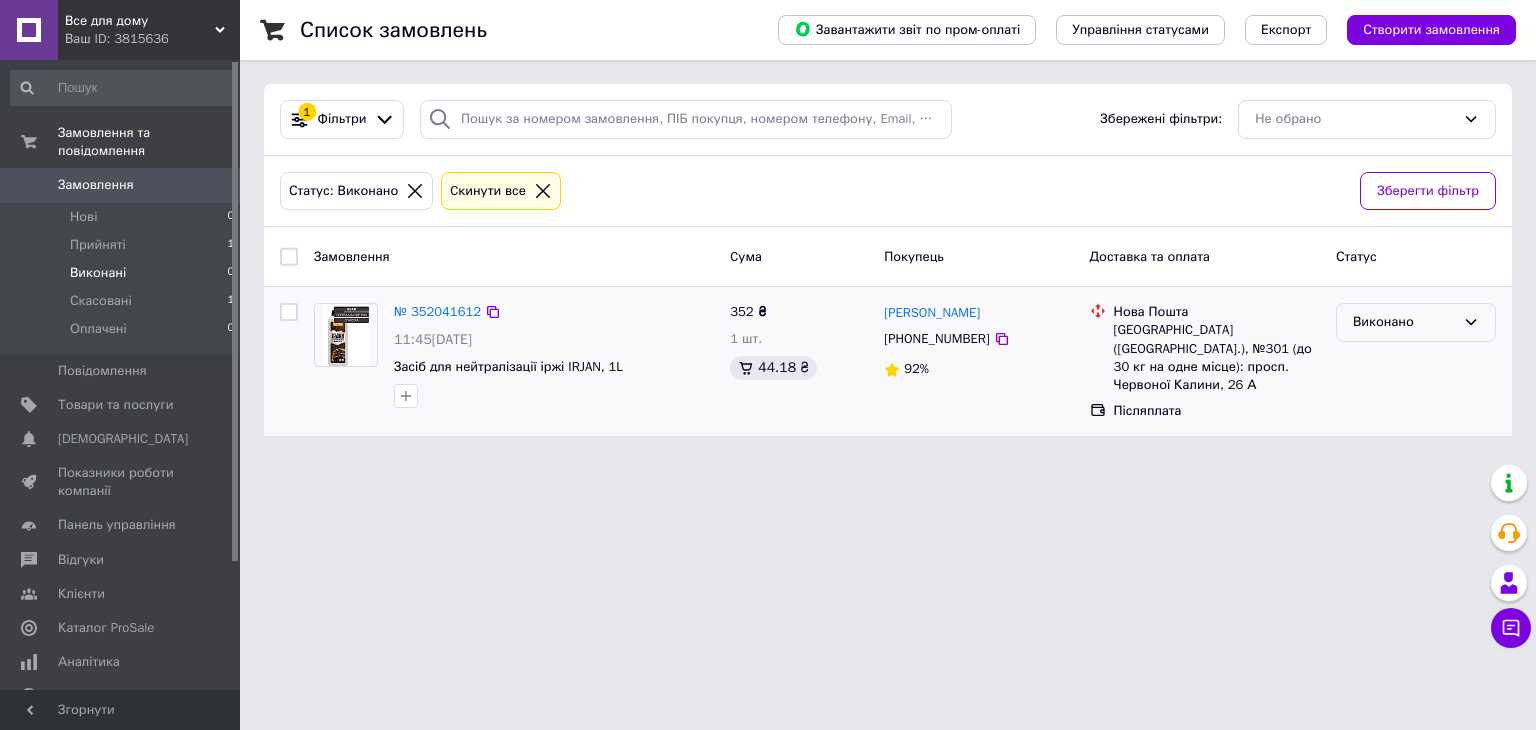 click on "Виконано" at bounding box center (1404, 322) 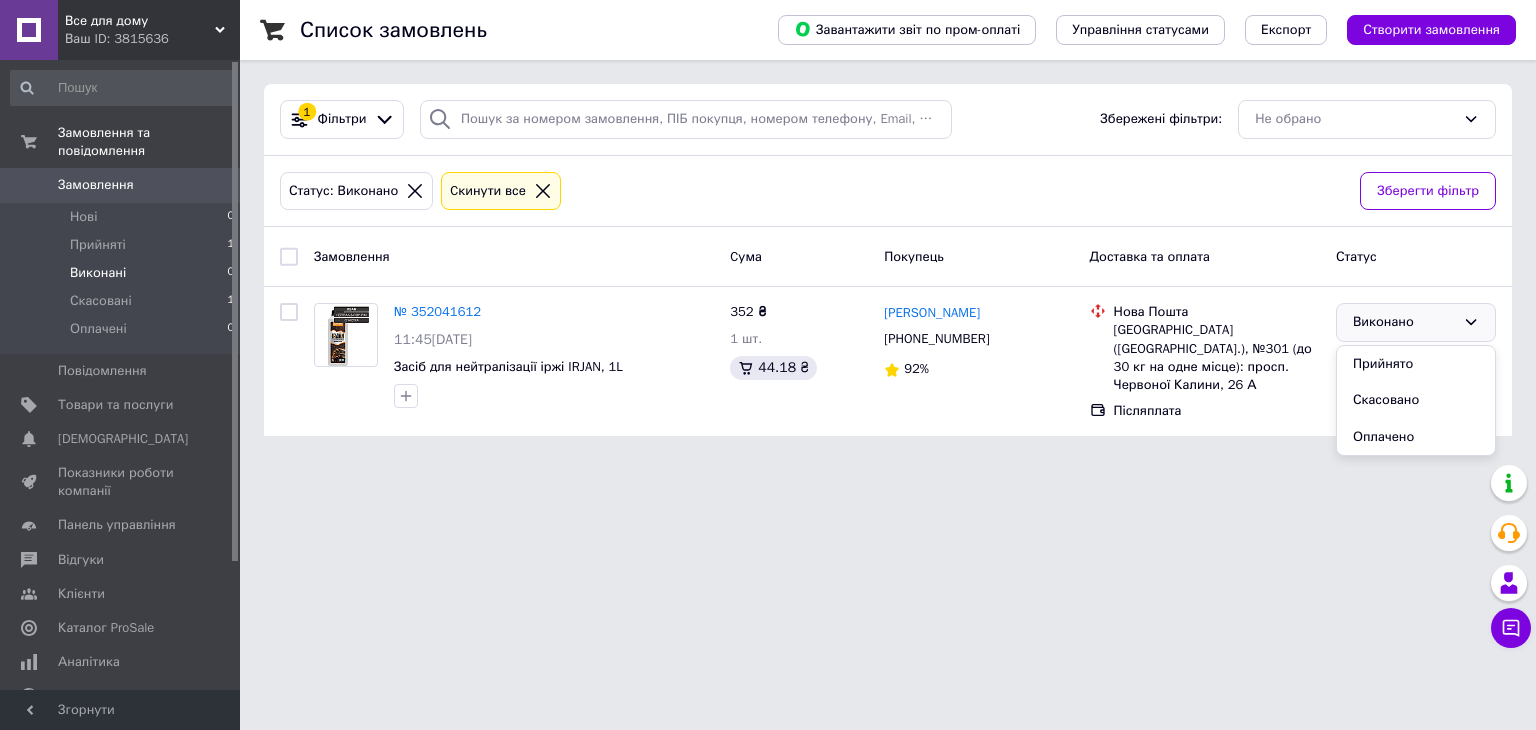 click on "Все для дому Ваш ID: 3815636 Сайт Все для дому Кабінет покупця Перевірити стан системи Сторінка на порталі [PERSON_NAME] Вийти Замовлення та повідомлення Замовлення 0 Нові 0 Прийняті 1 Виконані 0 Скасовані 1 Оплачені 0 Повідомлення 0 Товари та послуги Сповіщення 0 0 Показники роботи компанії Панель управління Відгуки Клієнти Каталог ProSale Аналітика Управління сайтом Гаманець компанії [PERSON_NAME] Тарифи та рахунки Prom мікс 1 000 Згорнути
Список замовлень   Управління статусами Експорт 1" at bounding box center [768, 230] 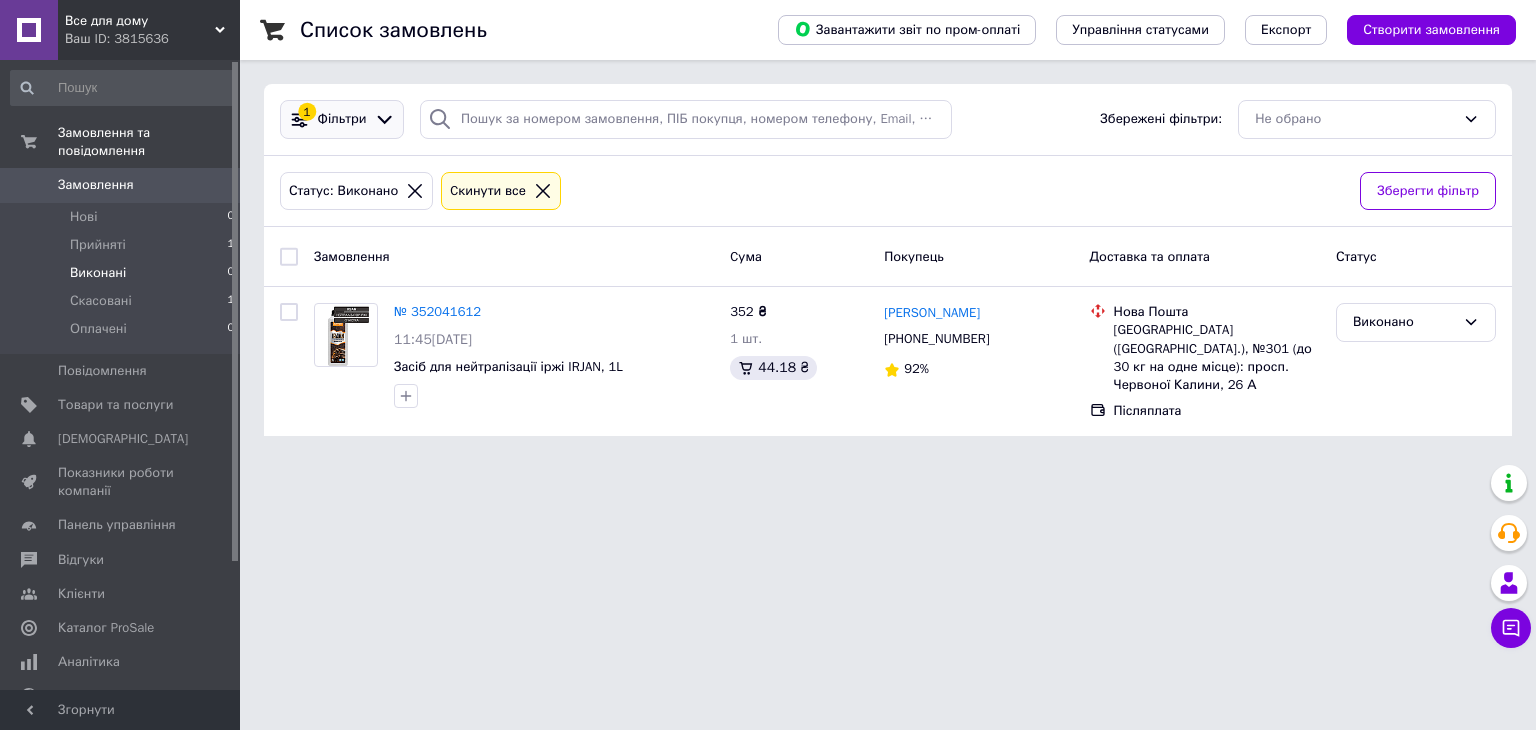 click on "Фільтри" at bounding box center [342, 119] 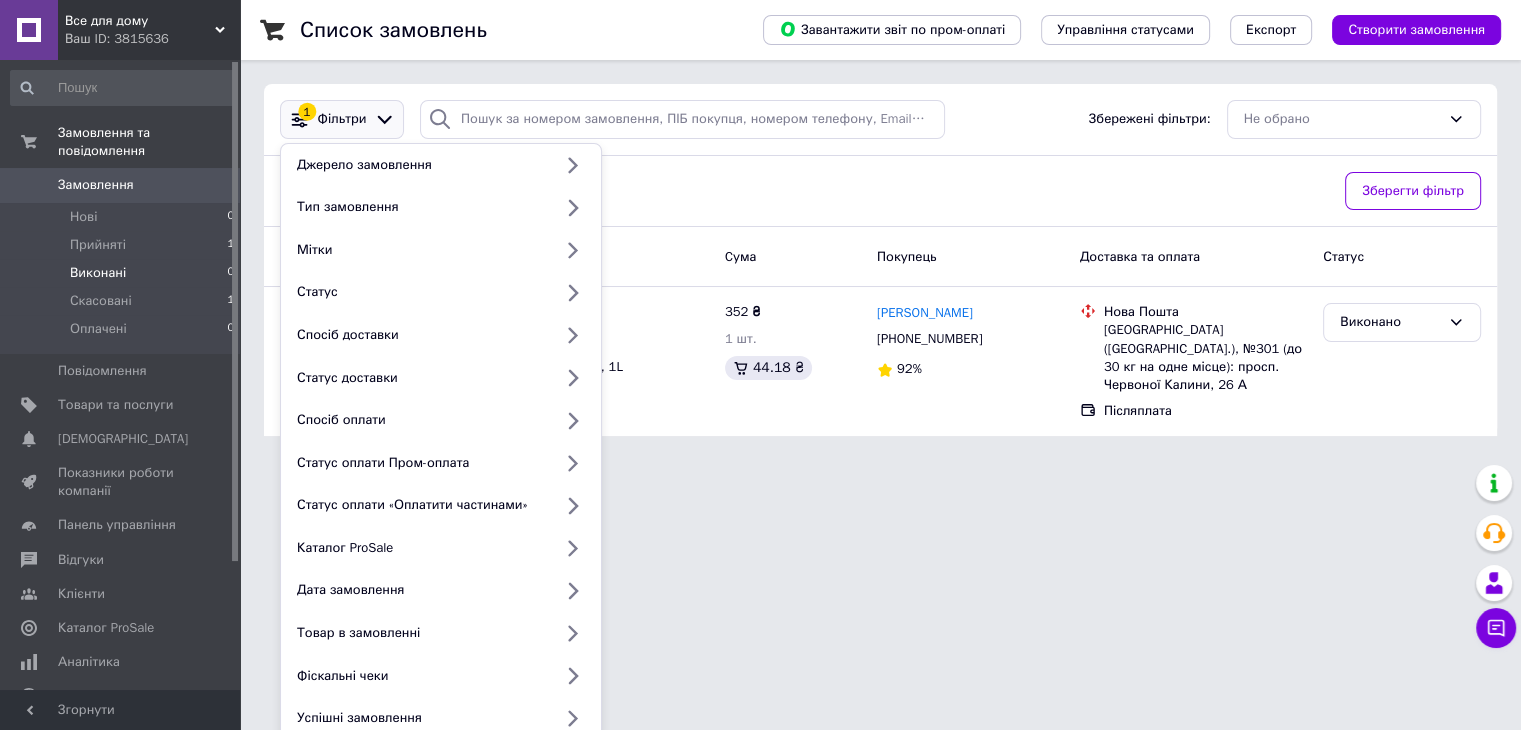 click on "1" at bounding box center [307, 112] 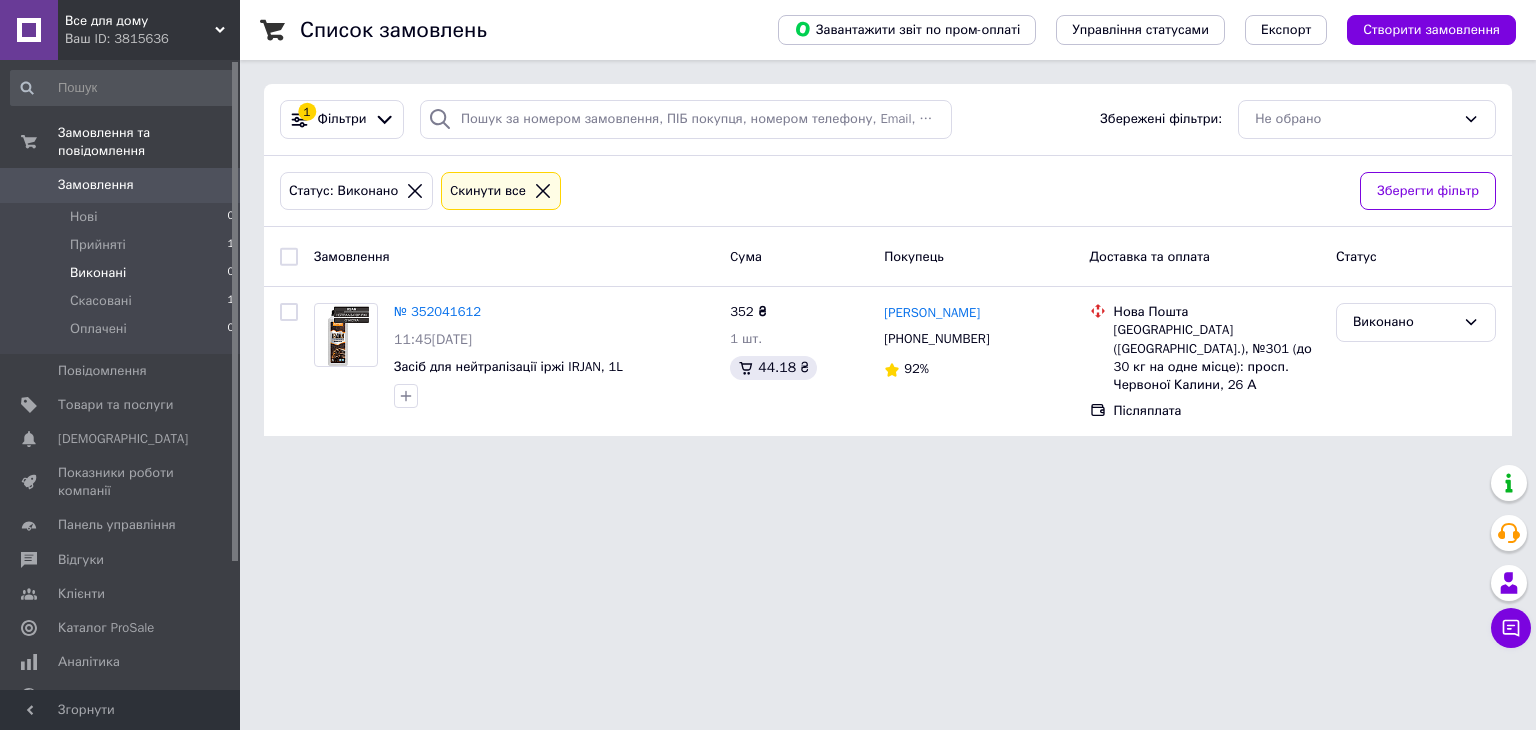 click on "Ваш ID: 3815636" at bounding box center [152, 39] 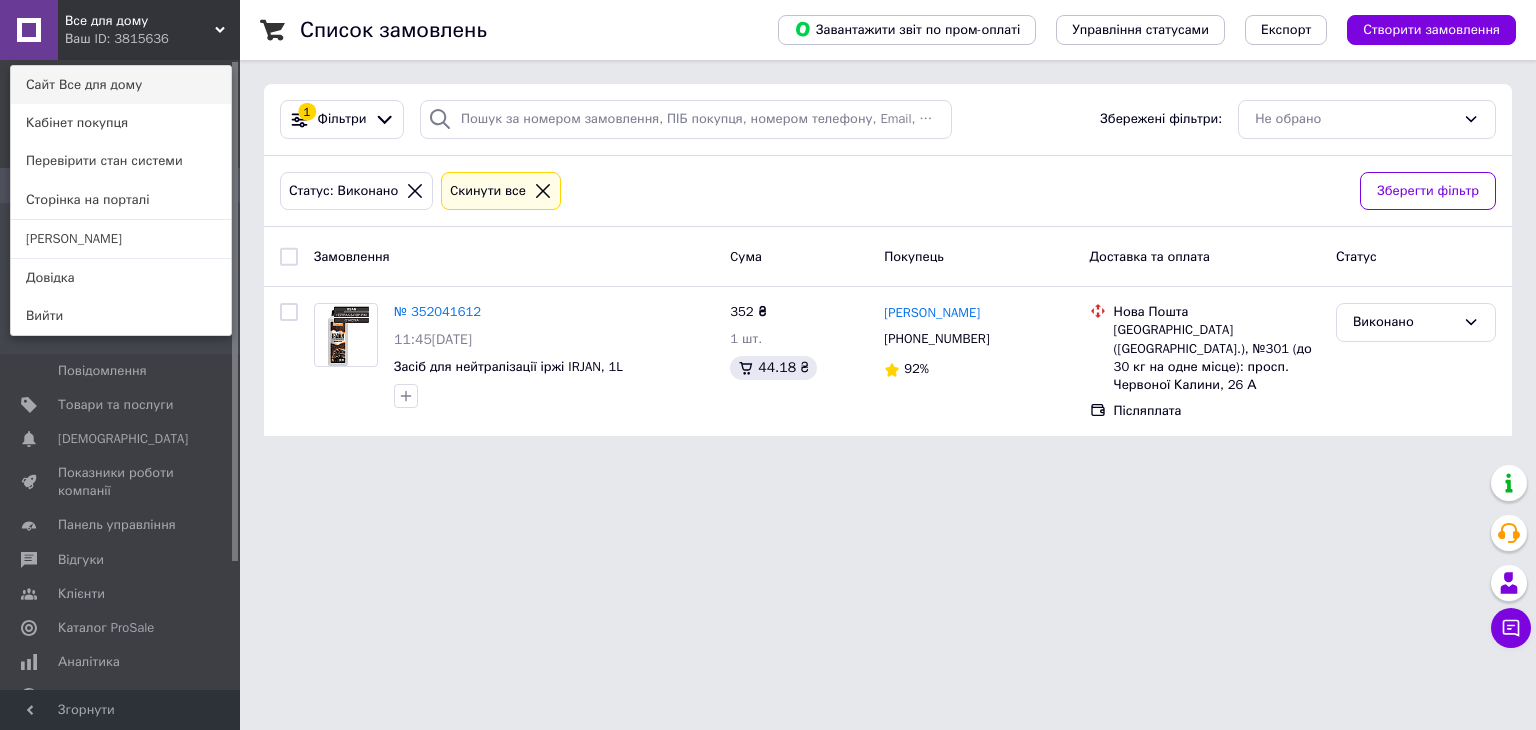 click on "Сайт Все для дому" at bounding box center [121, 85] 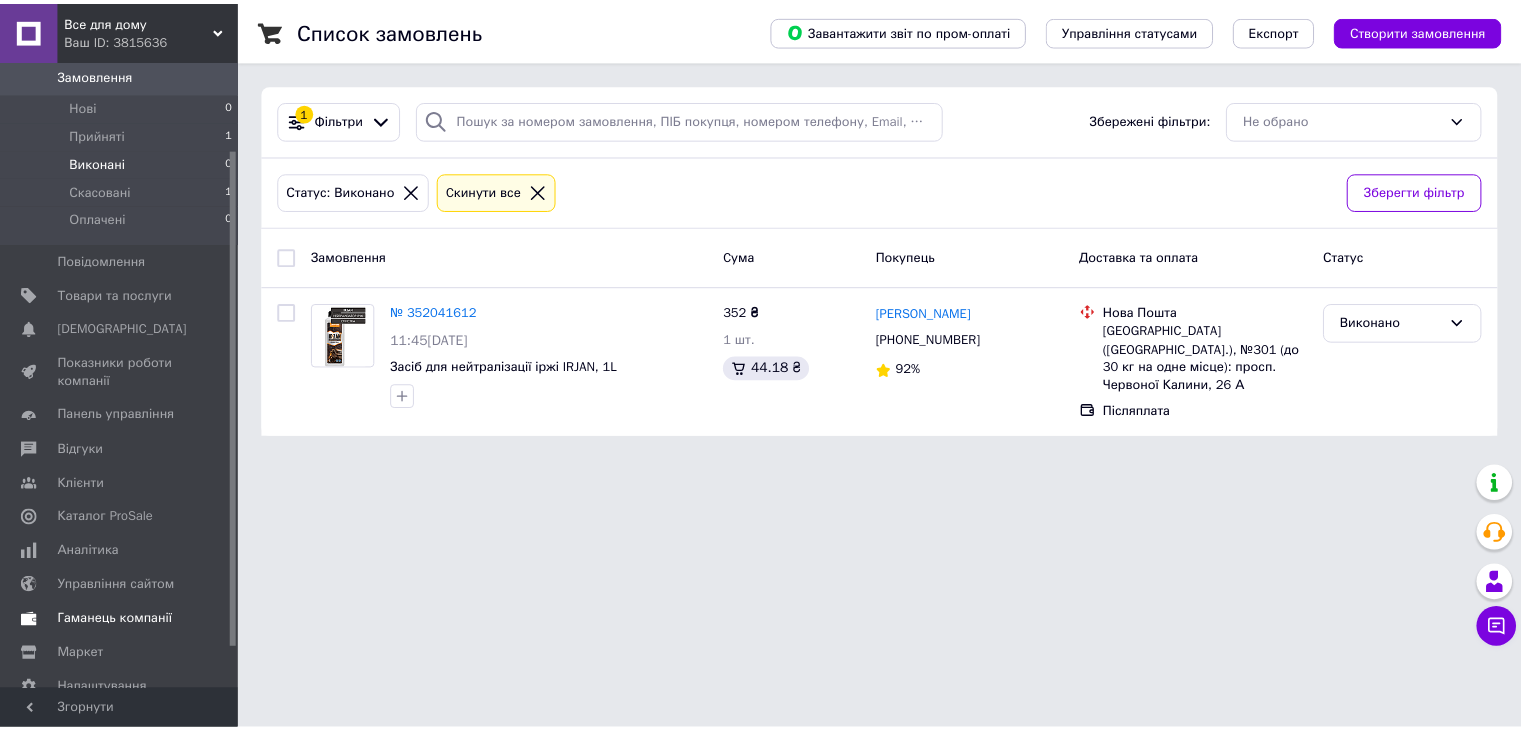 scroll, scrollTop: 160, scrollLeft: 0, axis: vertical 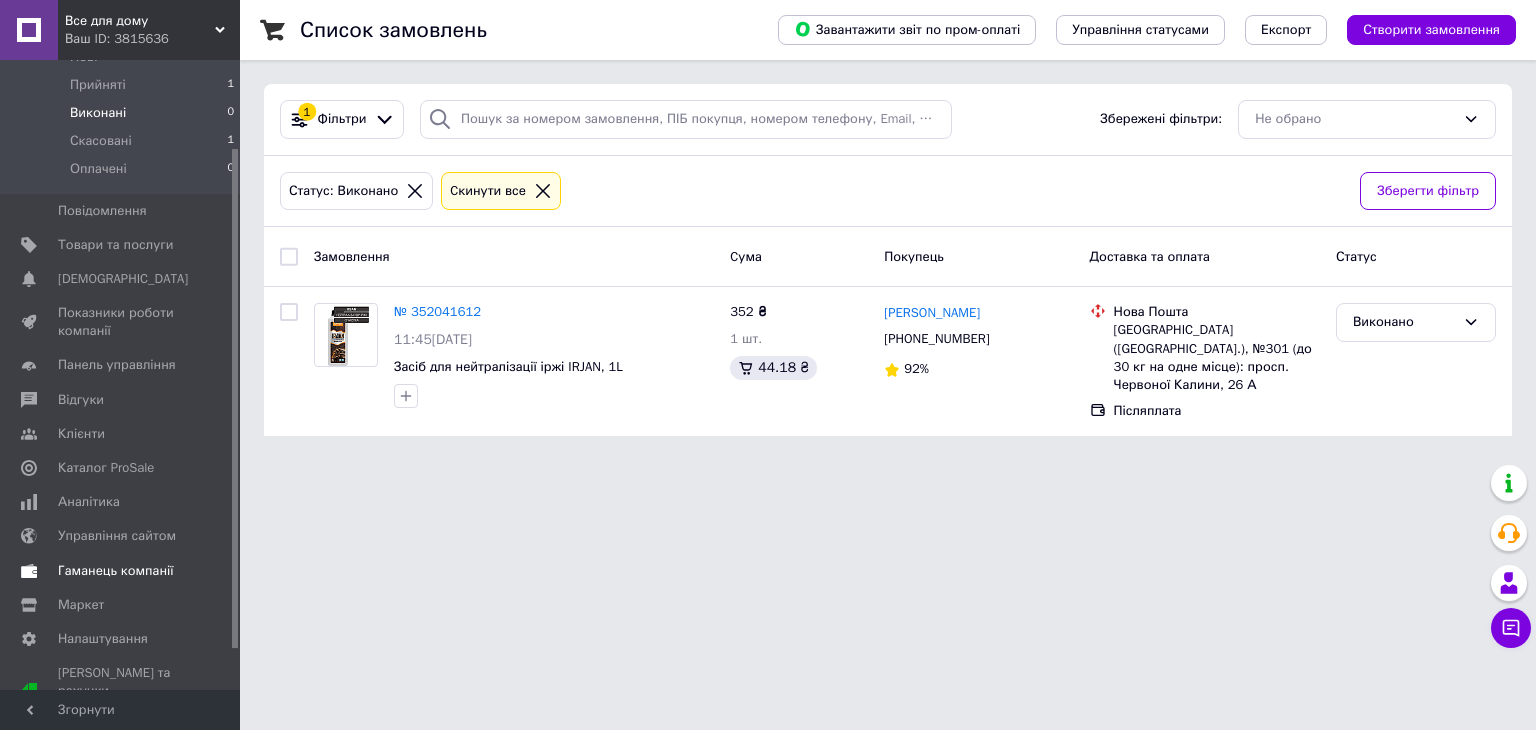 drag, startPoint x: 233, startPoint y: 329, endPoint x: 238, endPoint y: 552, distance: 223.05605 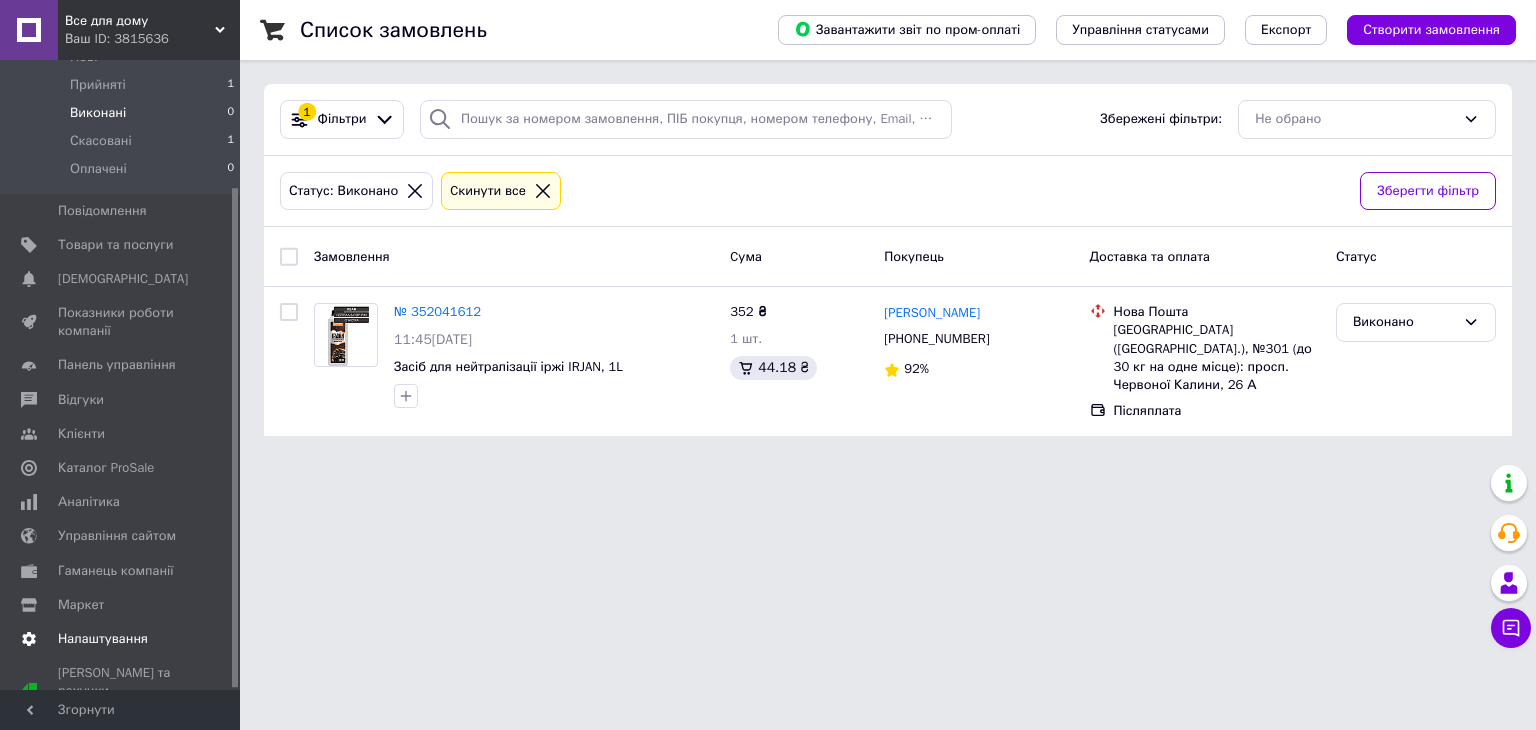 click on "Налаштування" at bounding box center [103, 639] 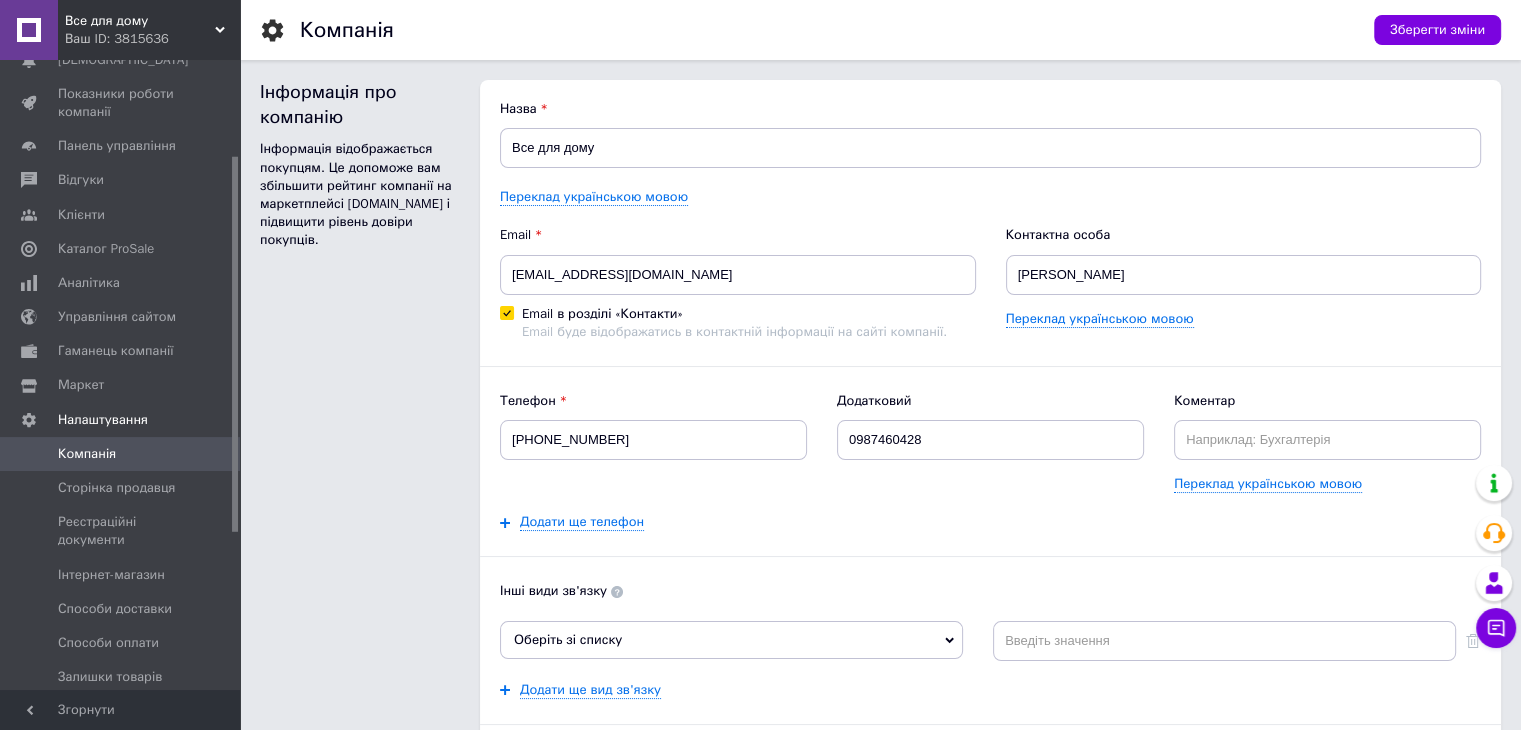 scroll, scrollTop: 0, scrollLeft: 0, axis: both 